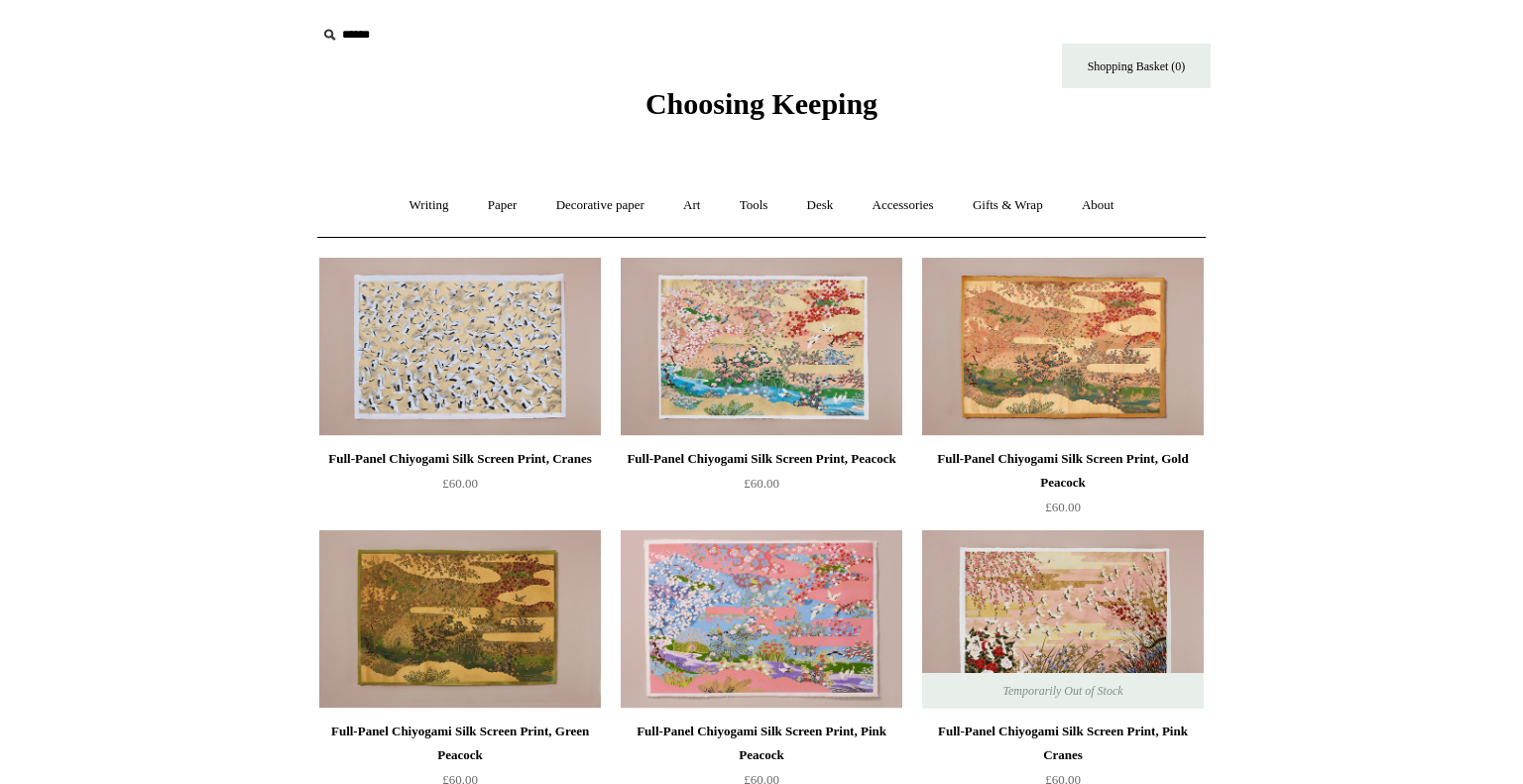 scroll, scrollTop: 0, scrollLeft: 0, axis: both 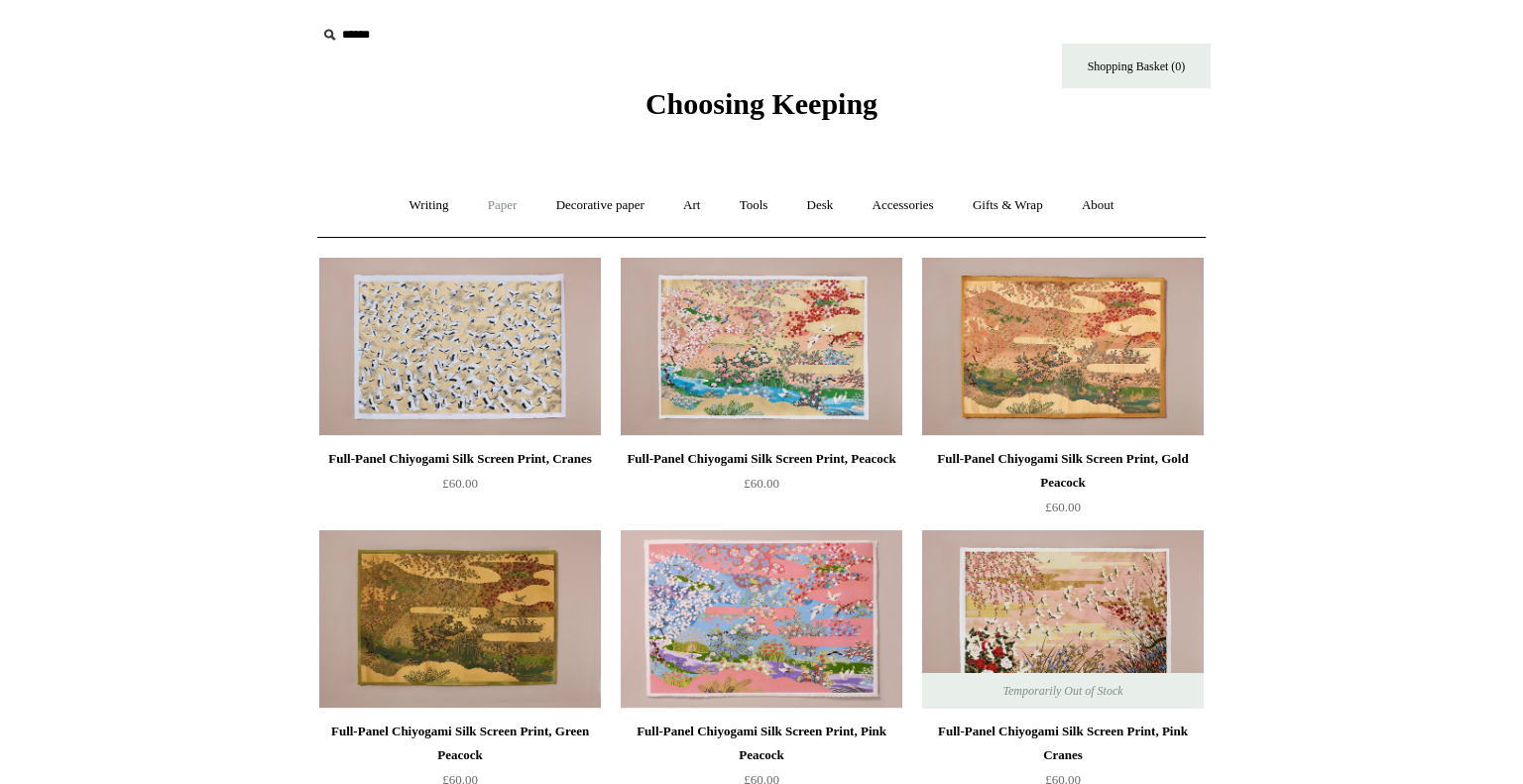 click on "Paper +" at bounding box center (503, 205) 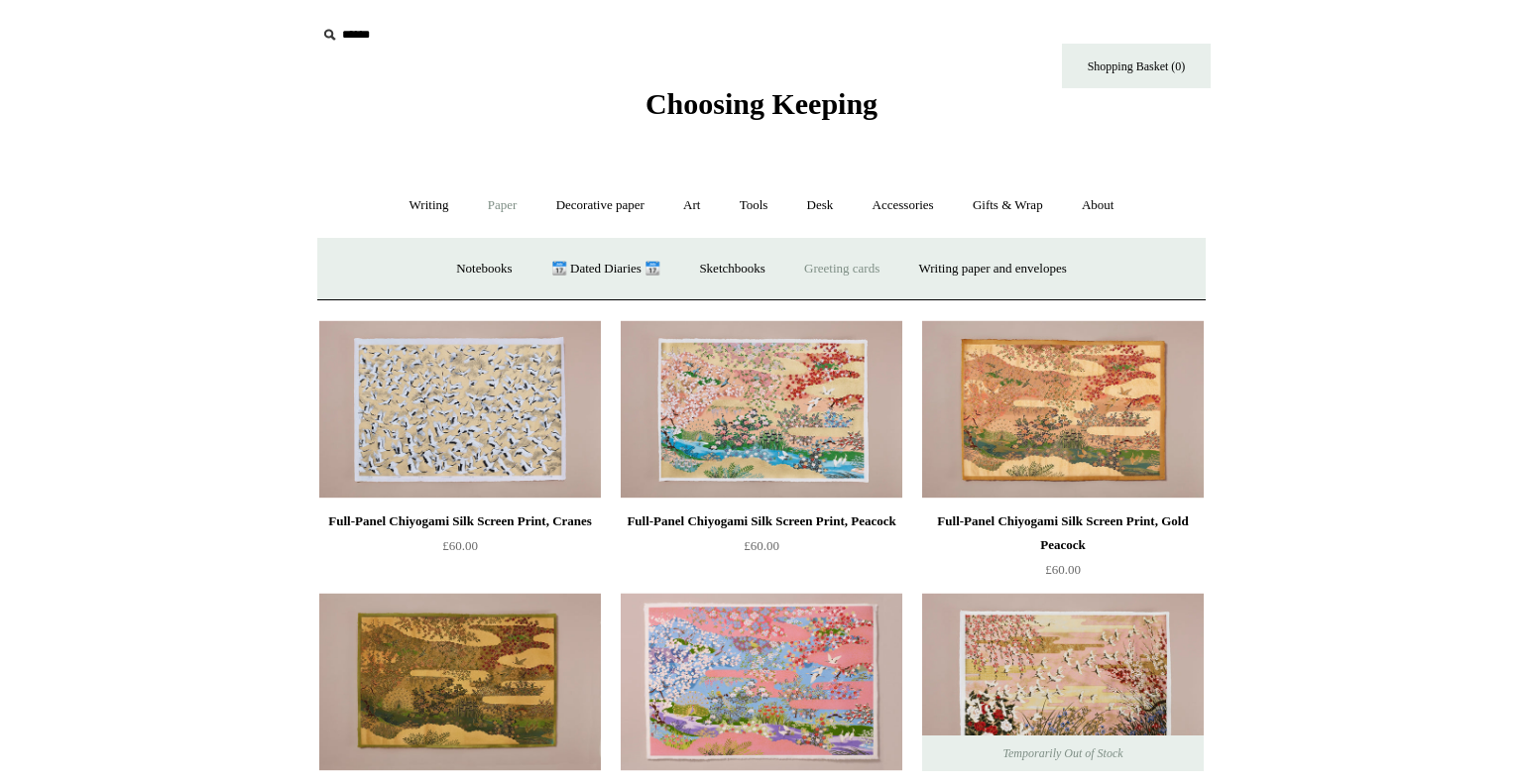 click on "Greeting cards +" at bounding box center (842, 269) 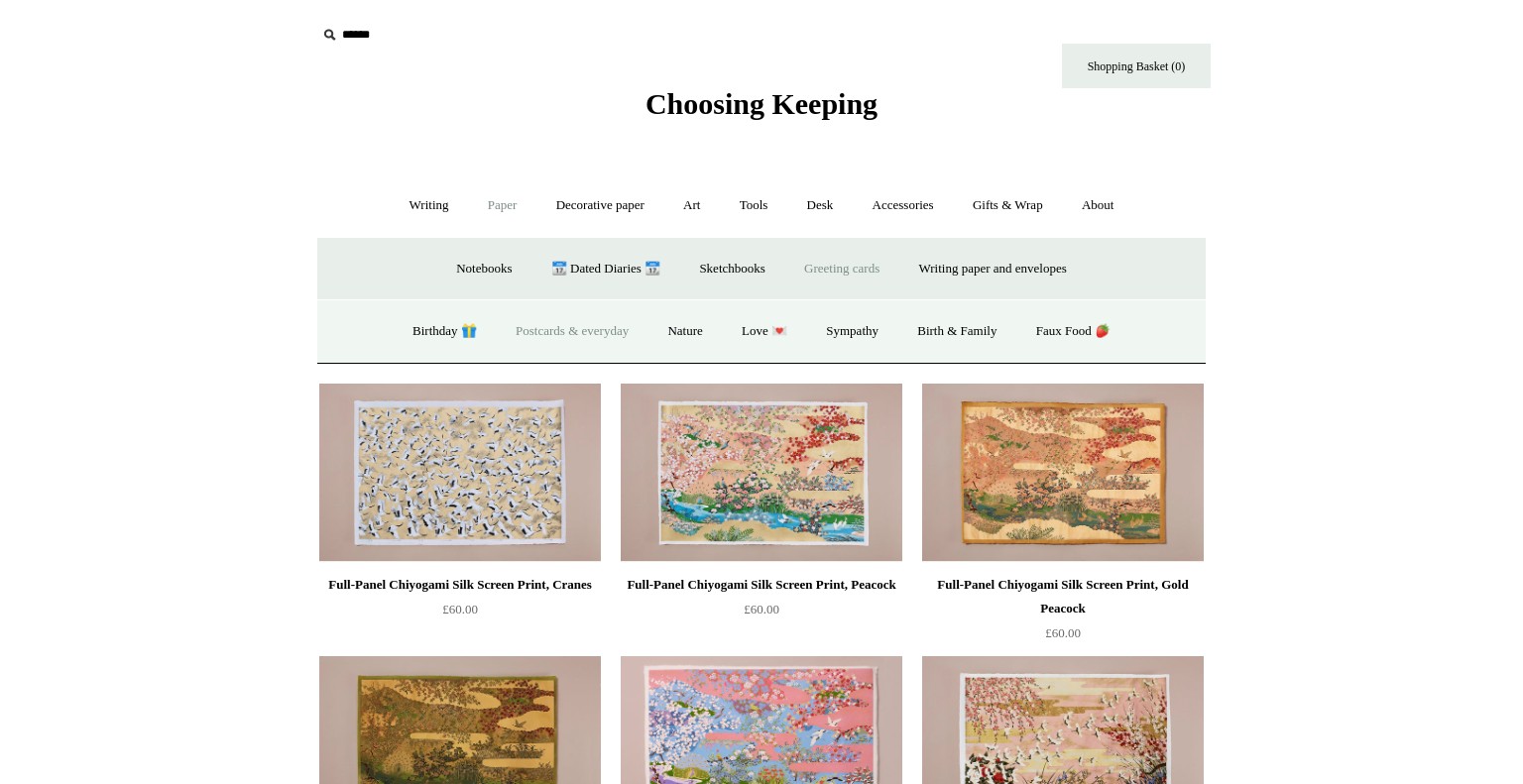 click on "Postcards & everyday" at bounding box center (572, 331) 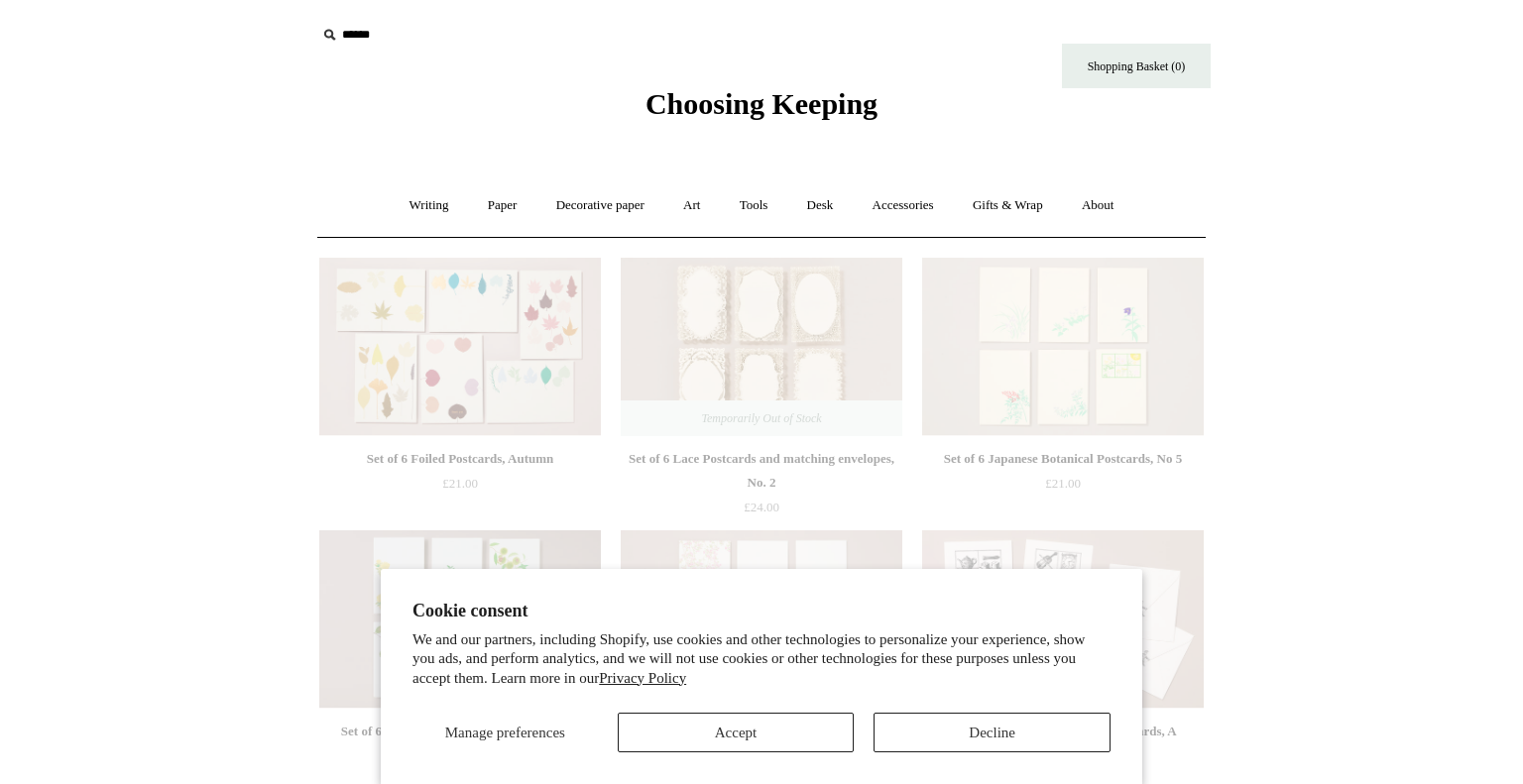 scroll, scrollTop: 0, scrollLeft: 0, axis: both 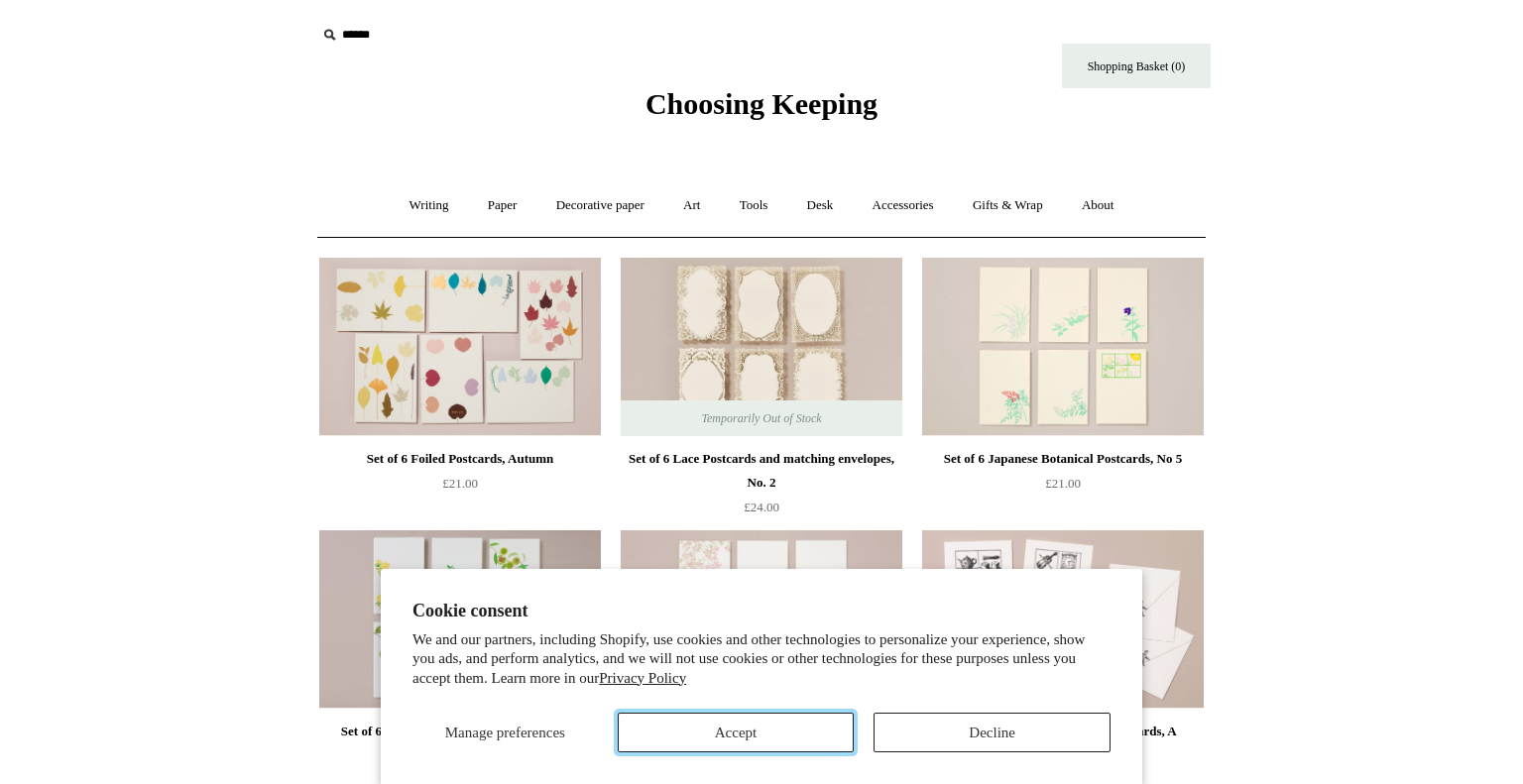 click on "Accept" at bounding box center (736, 732) 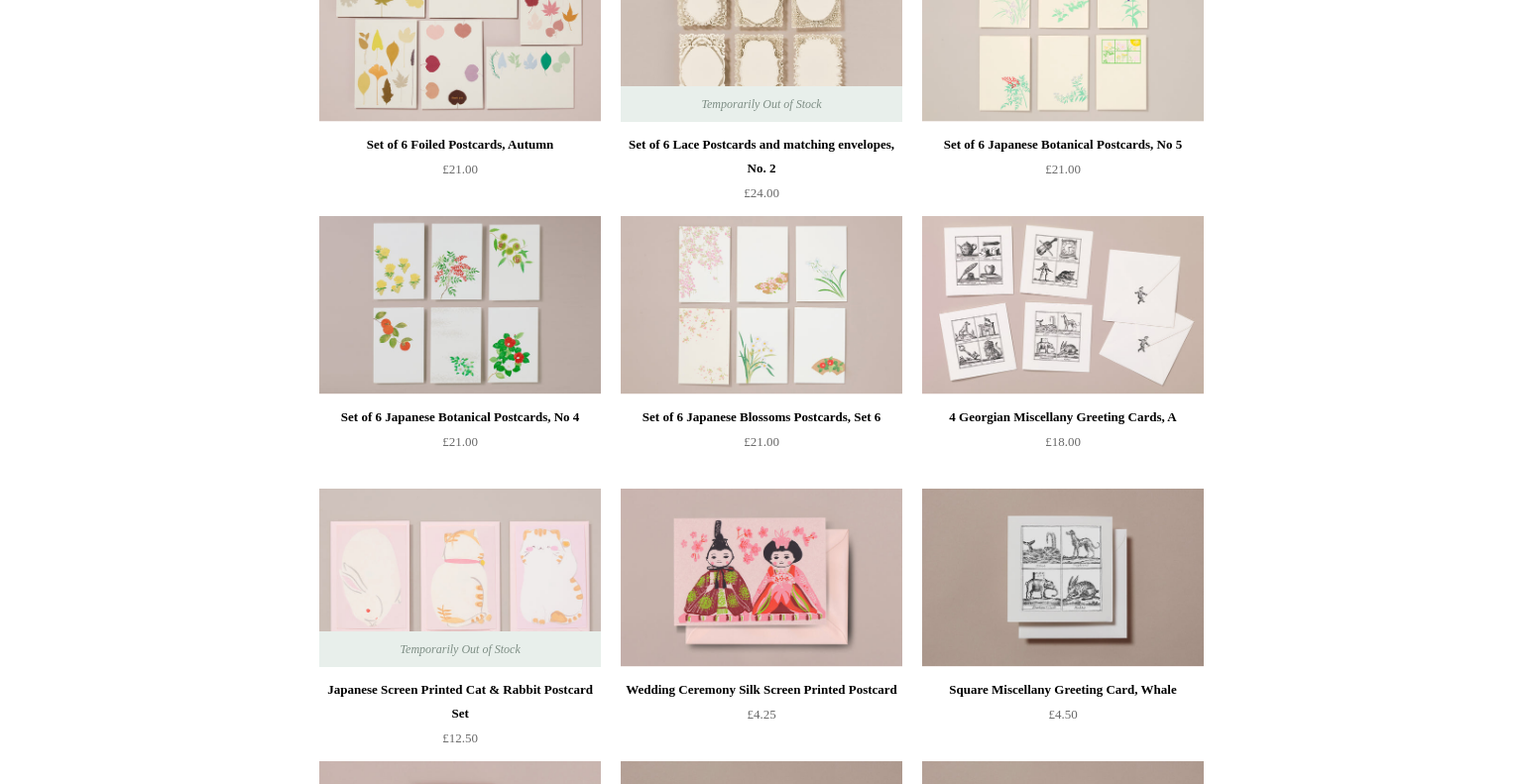scroll, scrollTop: 0, scrollLeft: 0, axis: both 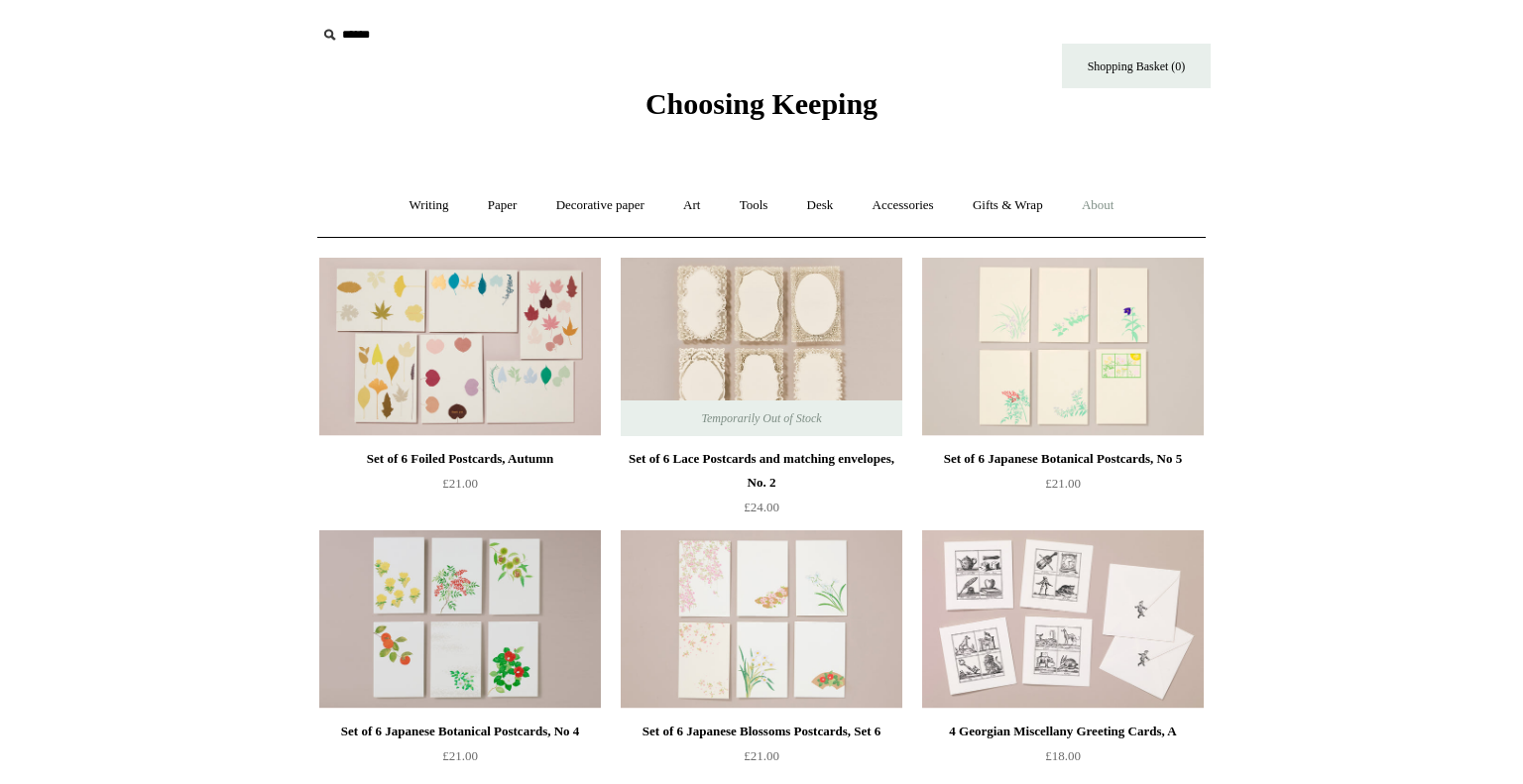 click on "About +" at bounding box center [1098, 205] 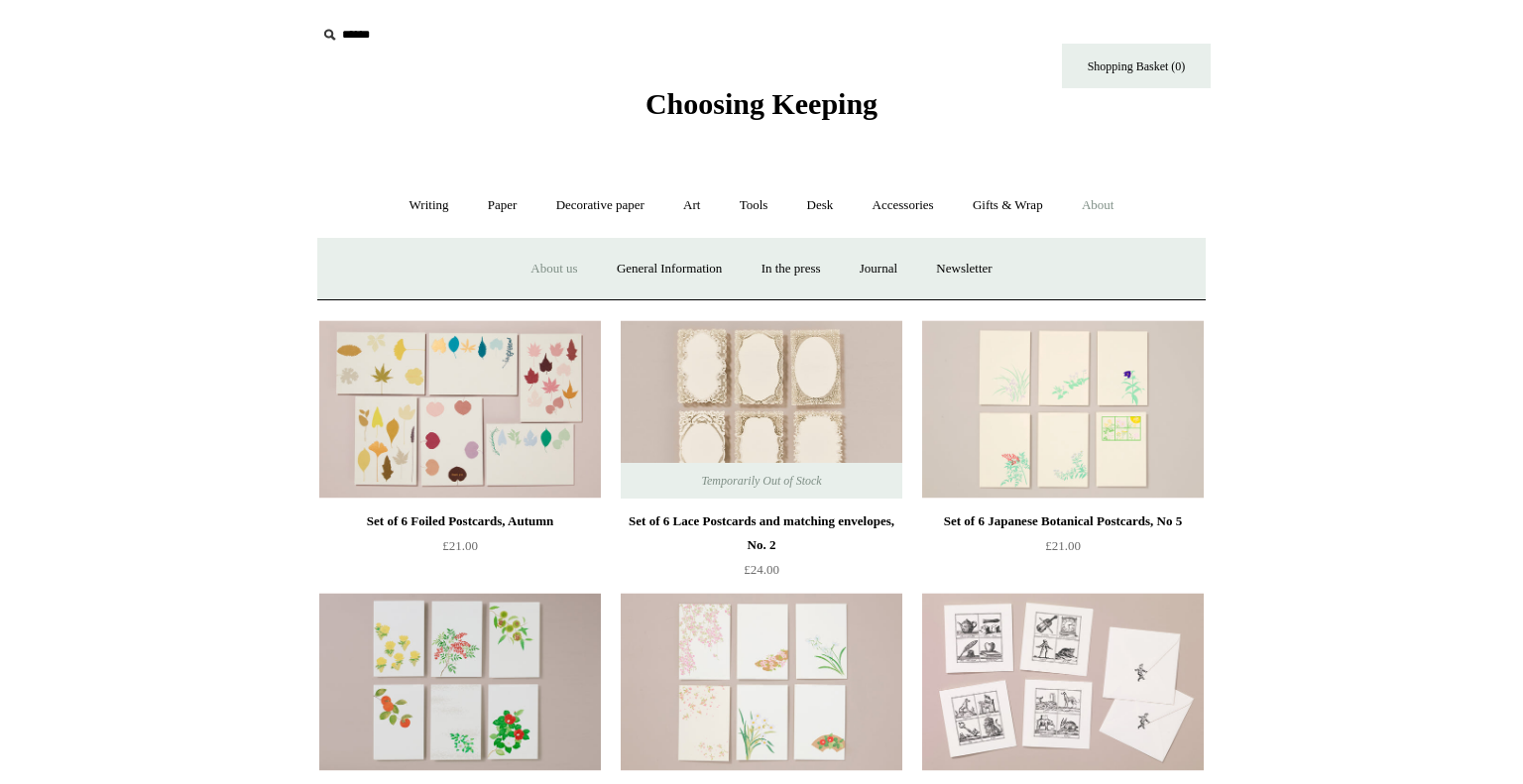 click on "About us" at bounding box center [553, 269] 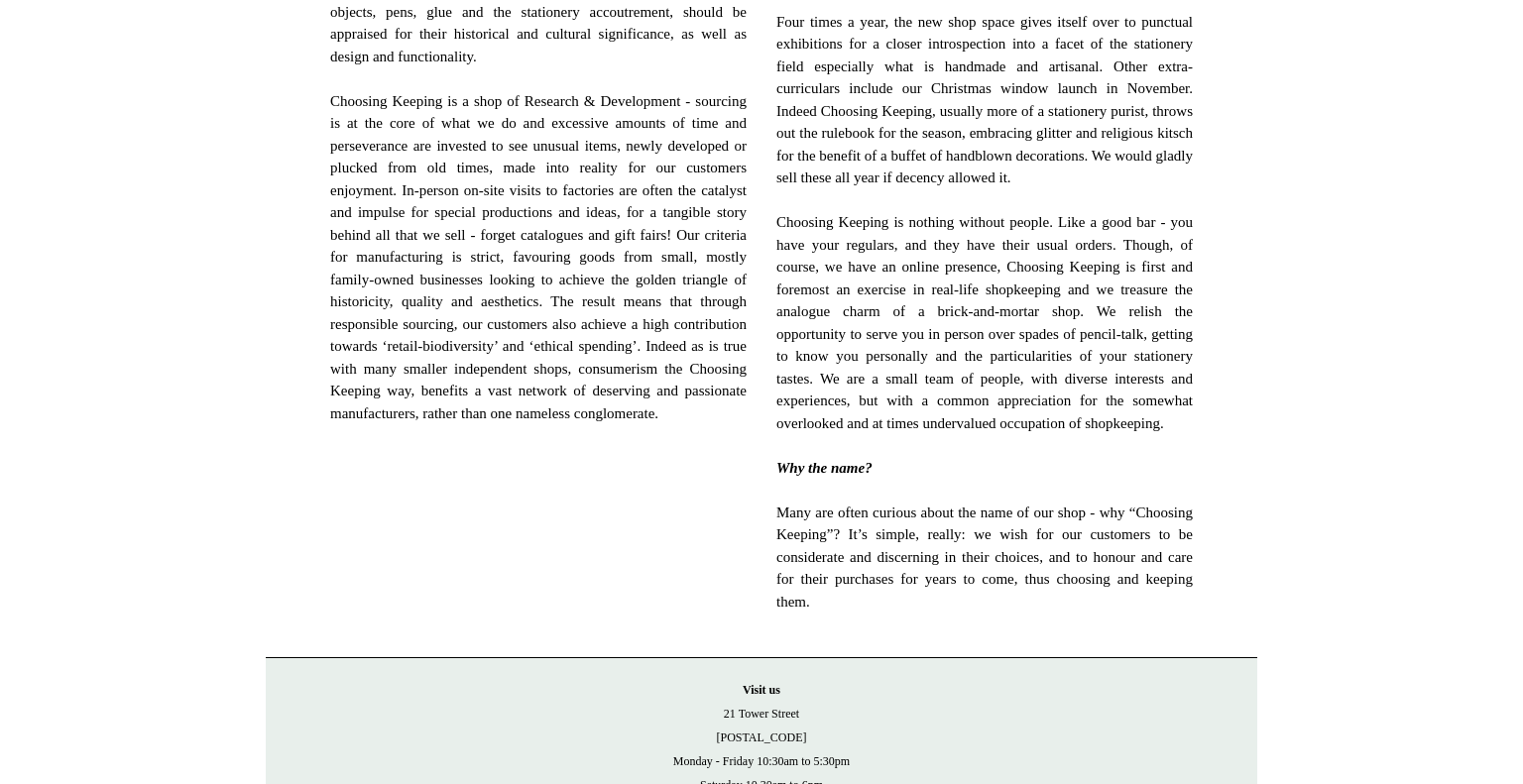 scroll, scrollTop: 1293, scrollLeft: 0, axis: vertical 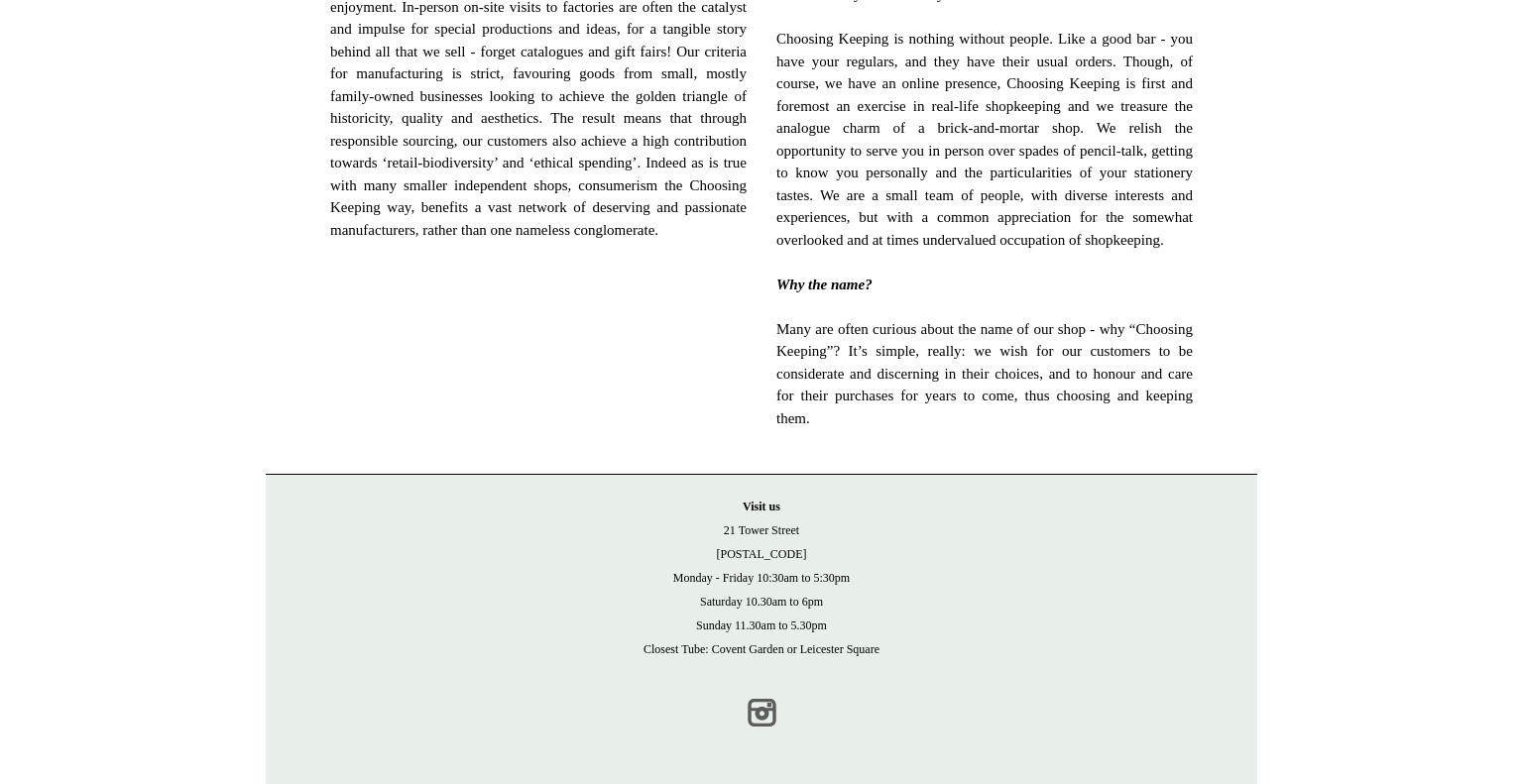 click on "Instagram" at bounding box center [762, 713] 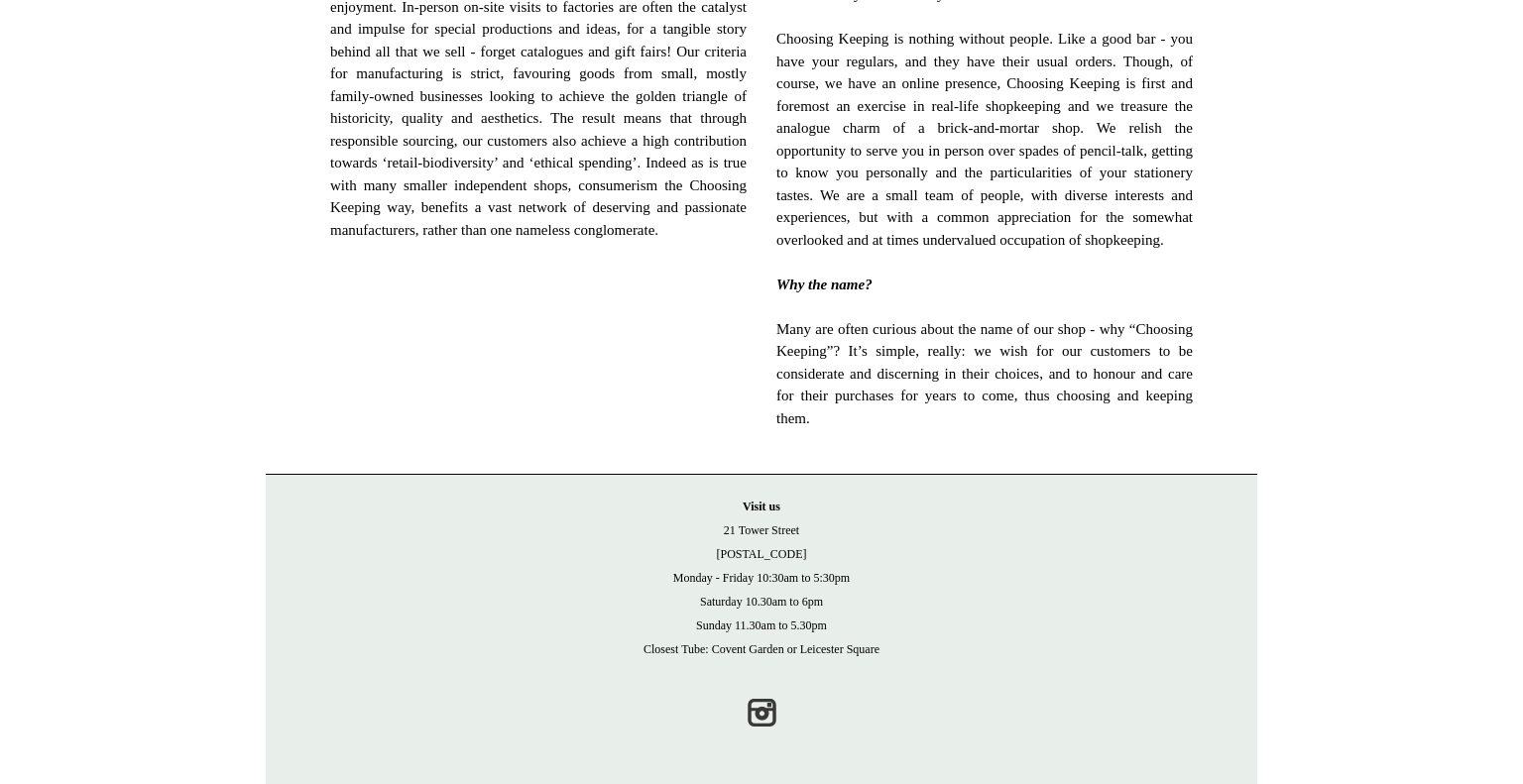 scroll, scrollTop: 0, scrollLeft: 0, axis: both 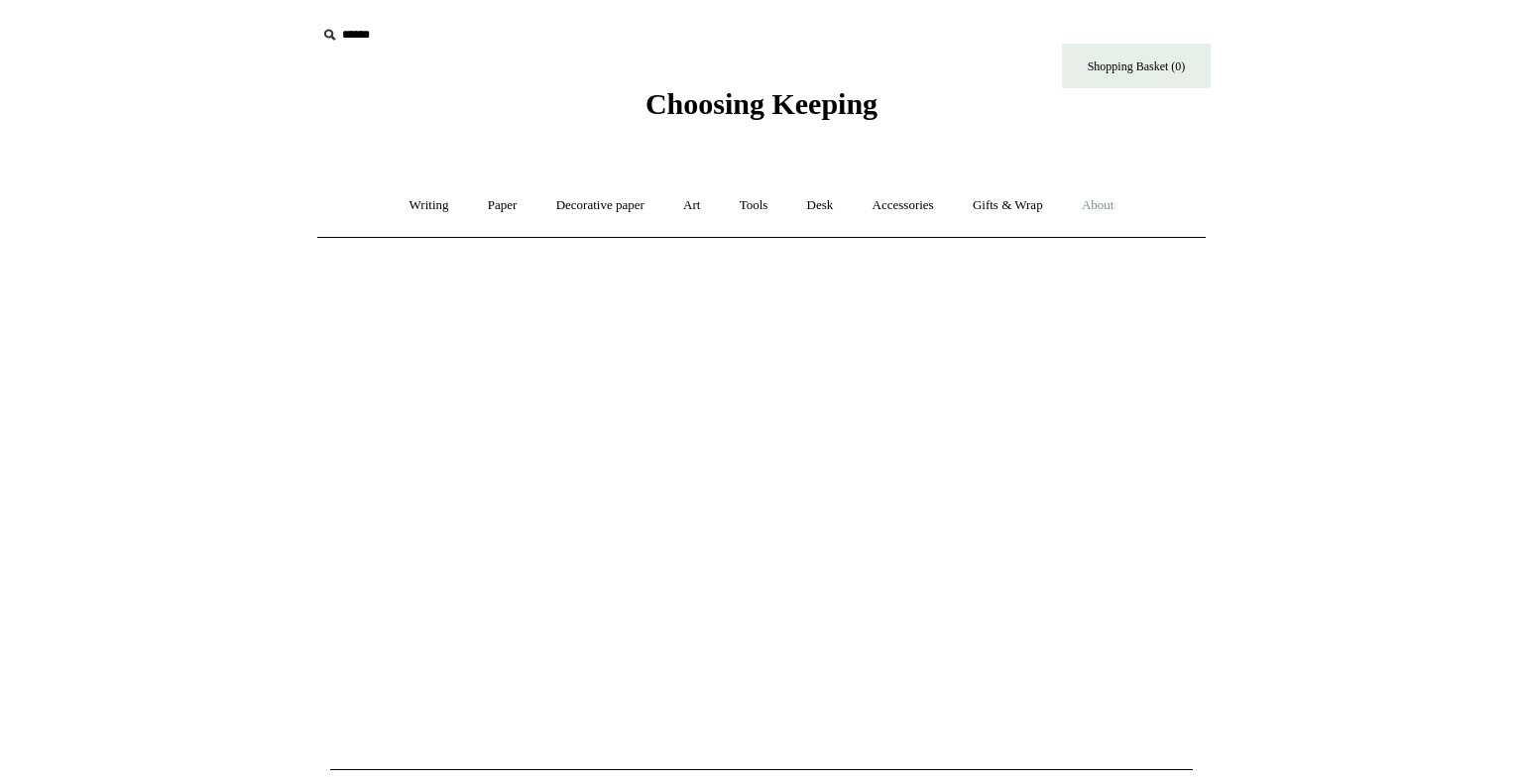 click on "About +" at bounding box center [1098, 205] 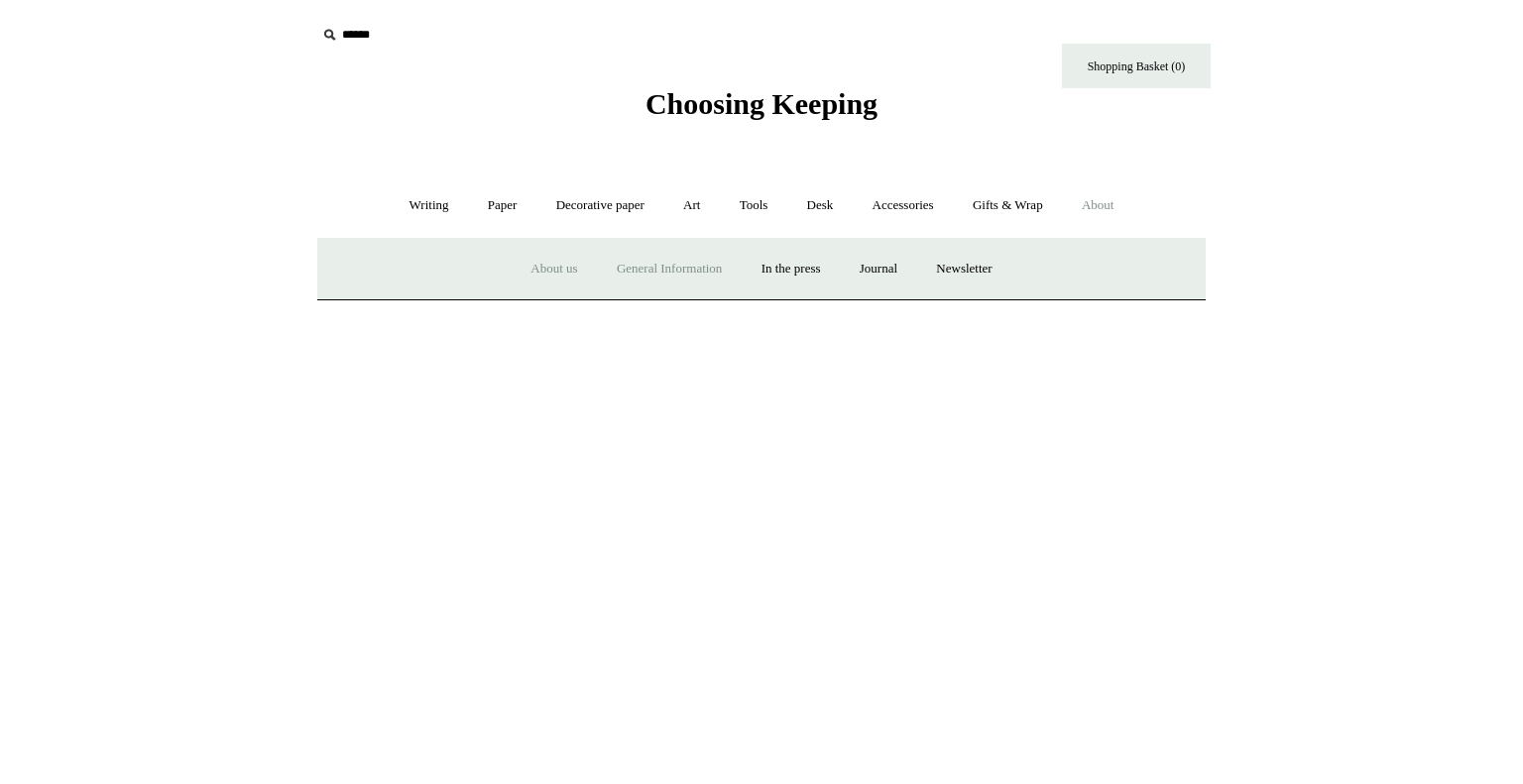 click on "General Information" at bounding box center [669, 269] 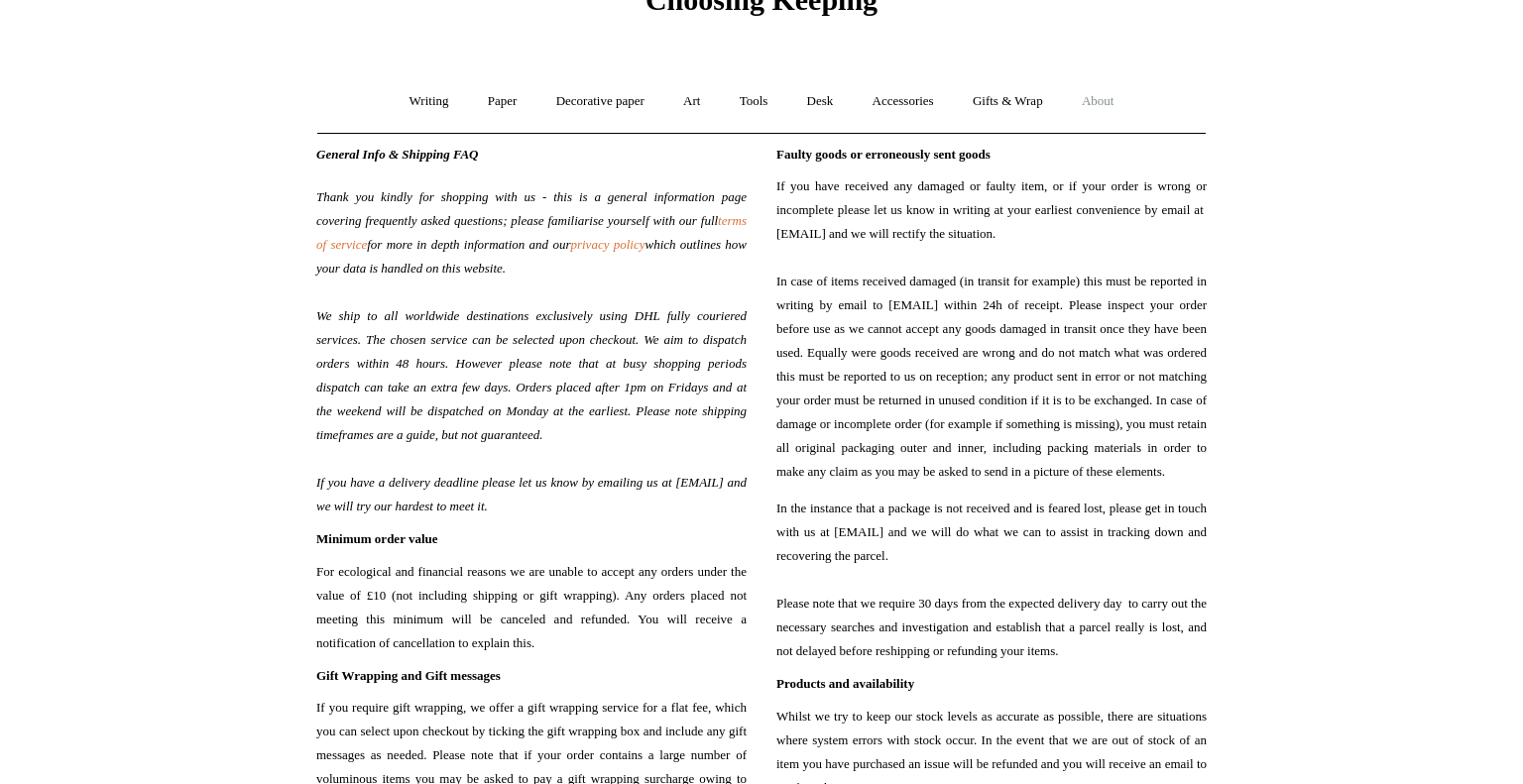 scroll, scrollTop: 0, scrollLeft: 0, axis: both 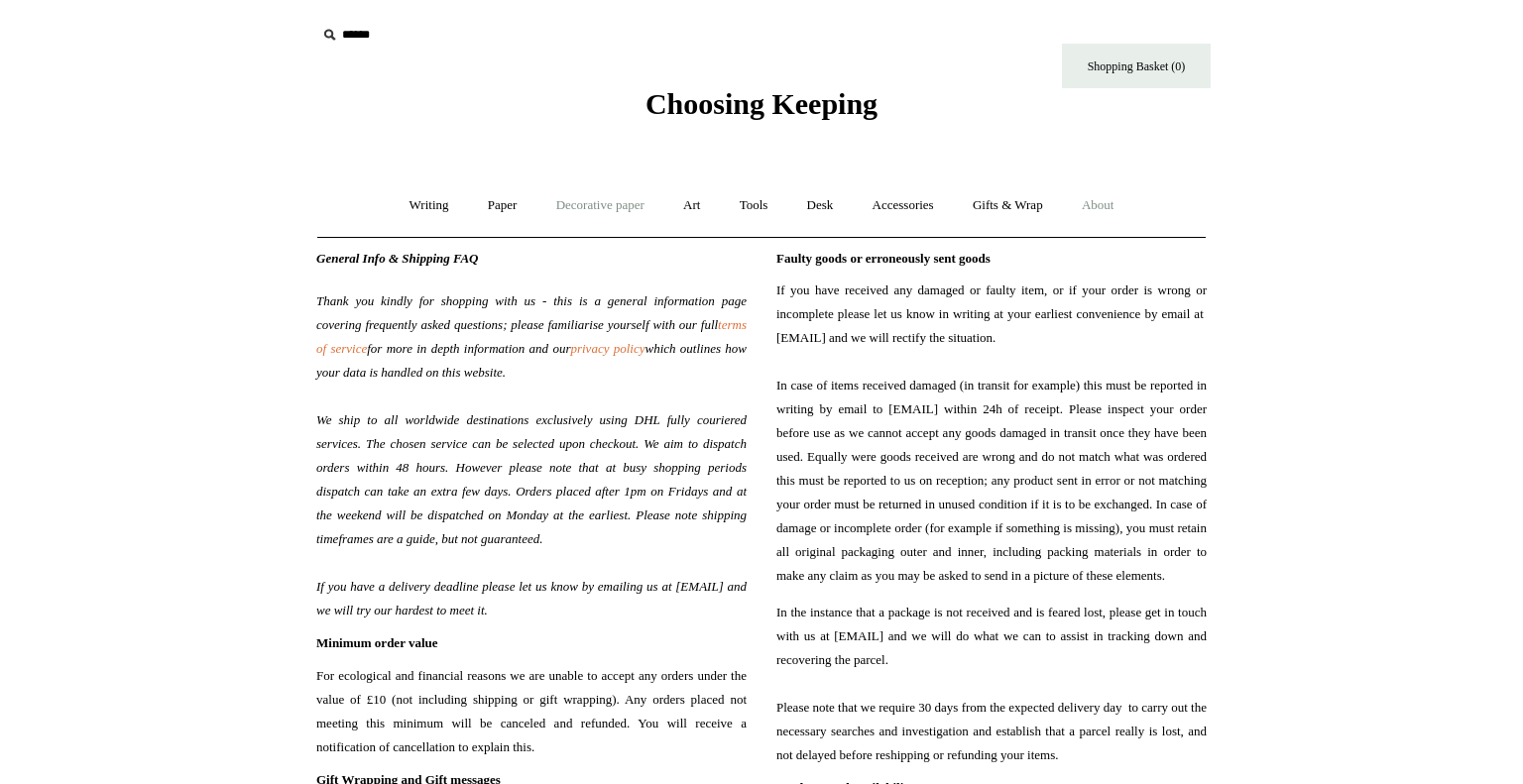 click on "Decorative paper +" at bounding box center (600, 205) 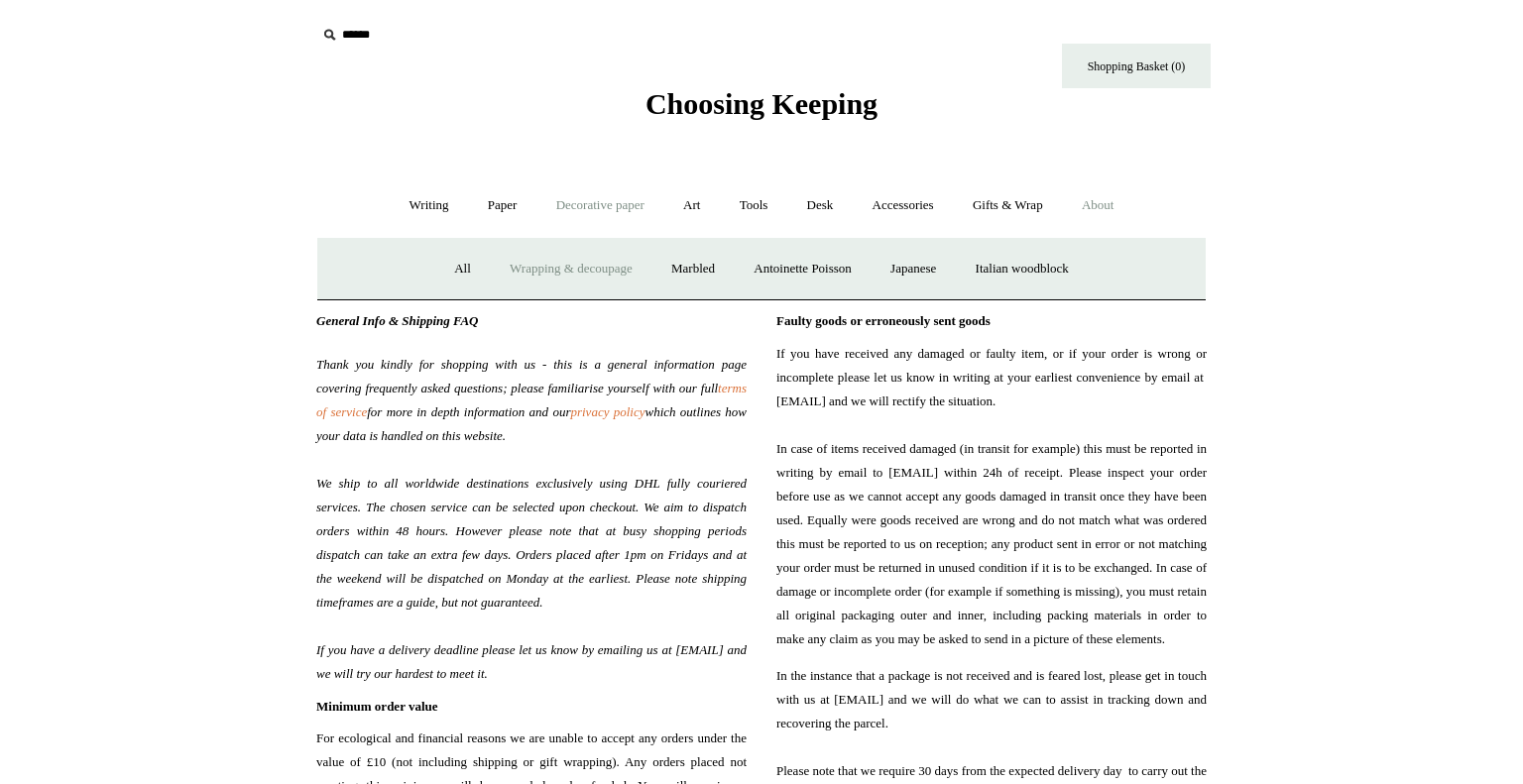 click on "Wrapping & decoupage" at bounding box center [571, 269] 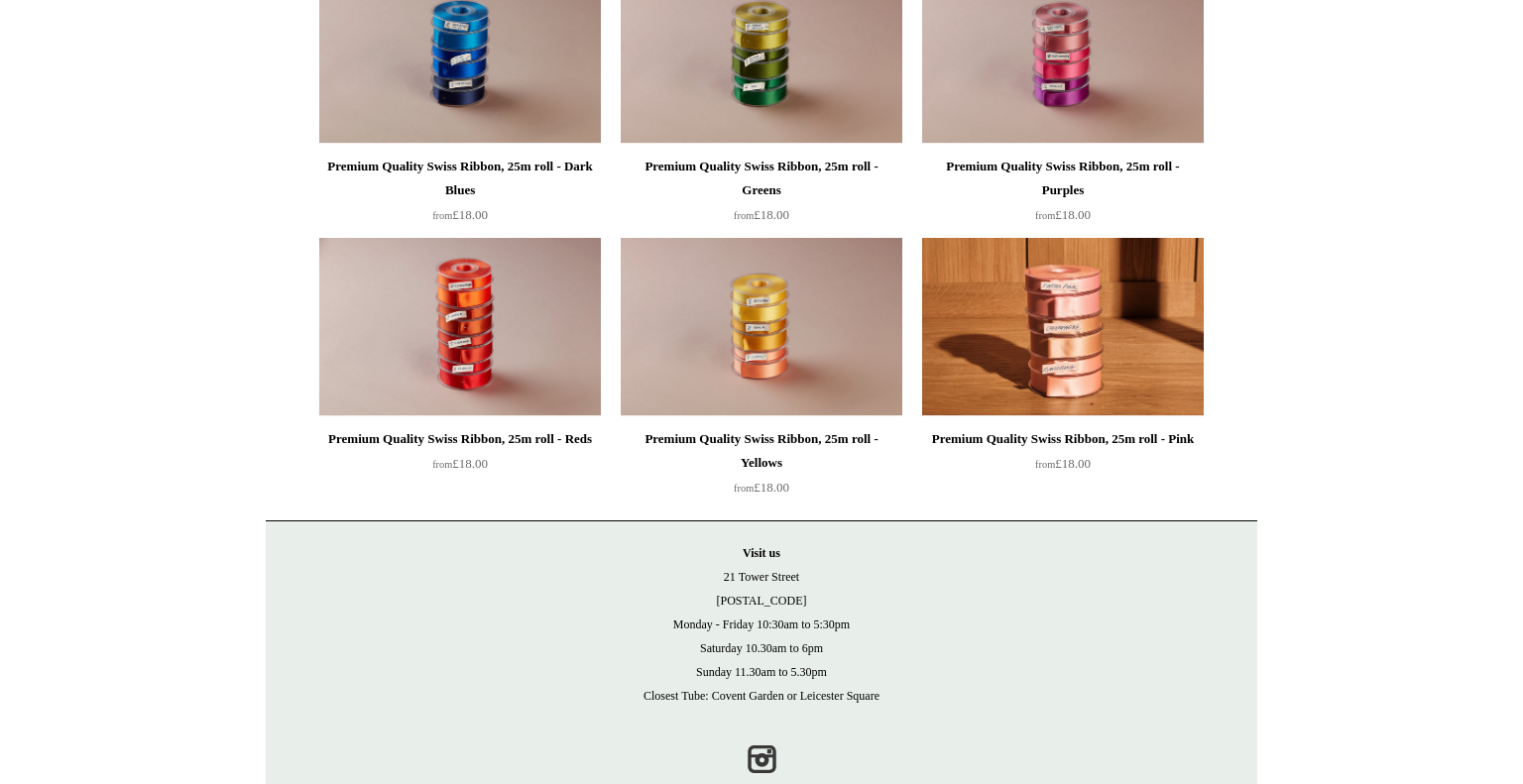 scroll, scrollTop: 0, scrollLeft: 0, axis: both 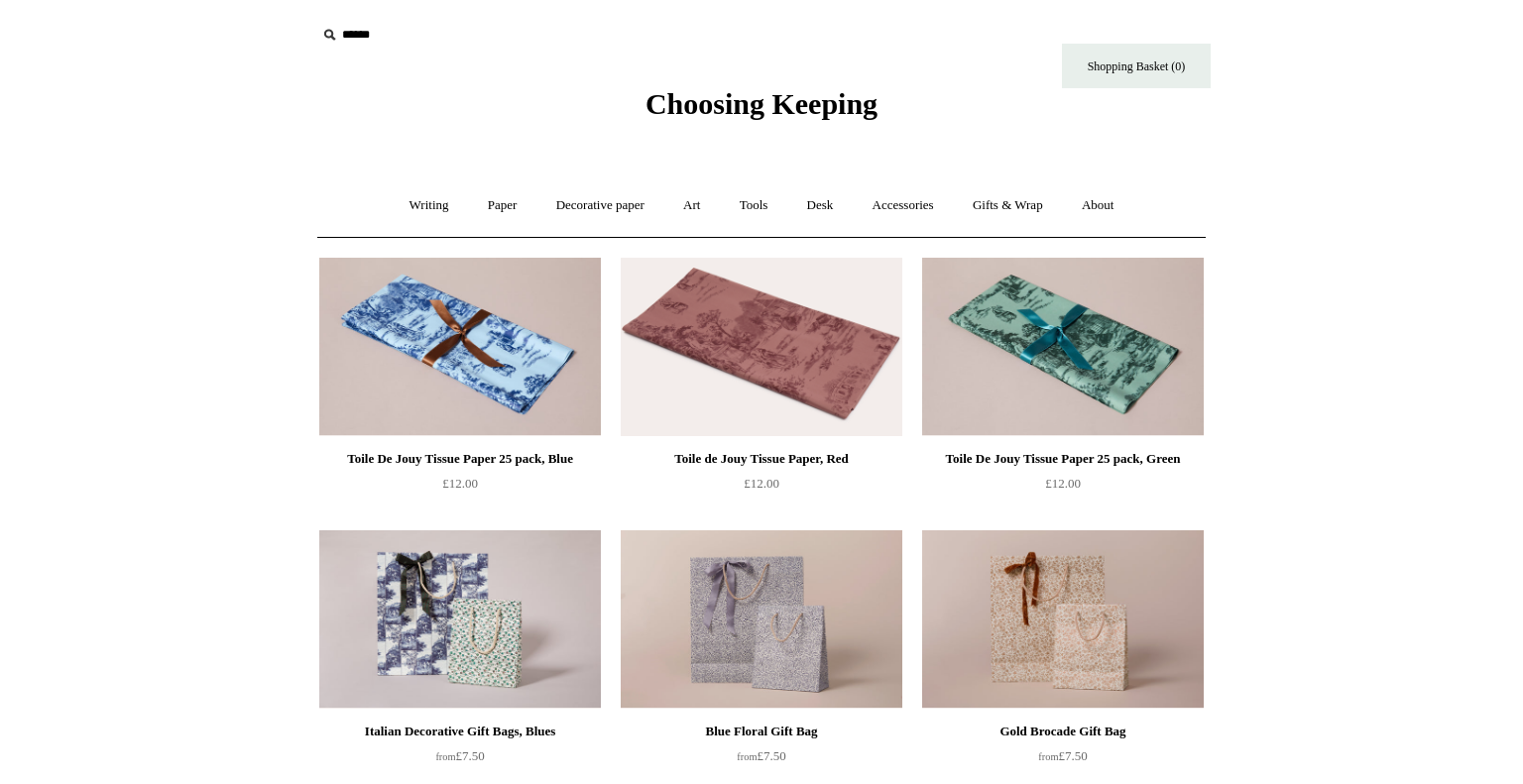 click at bounding box center (762, 347) 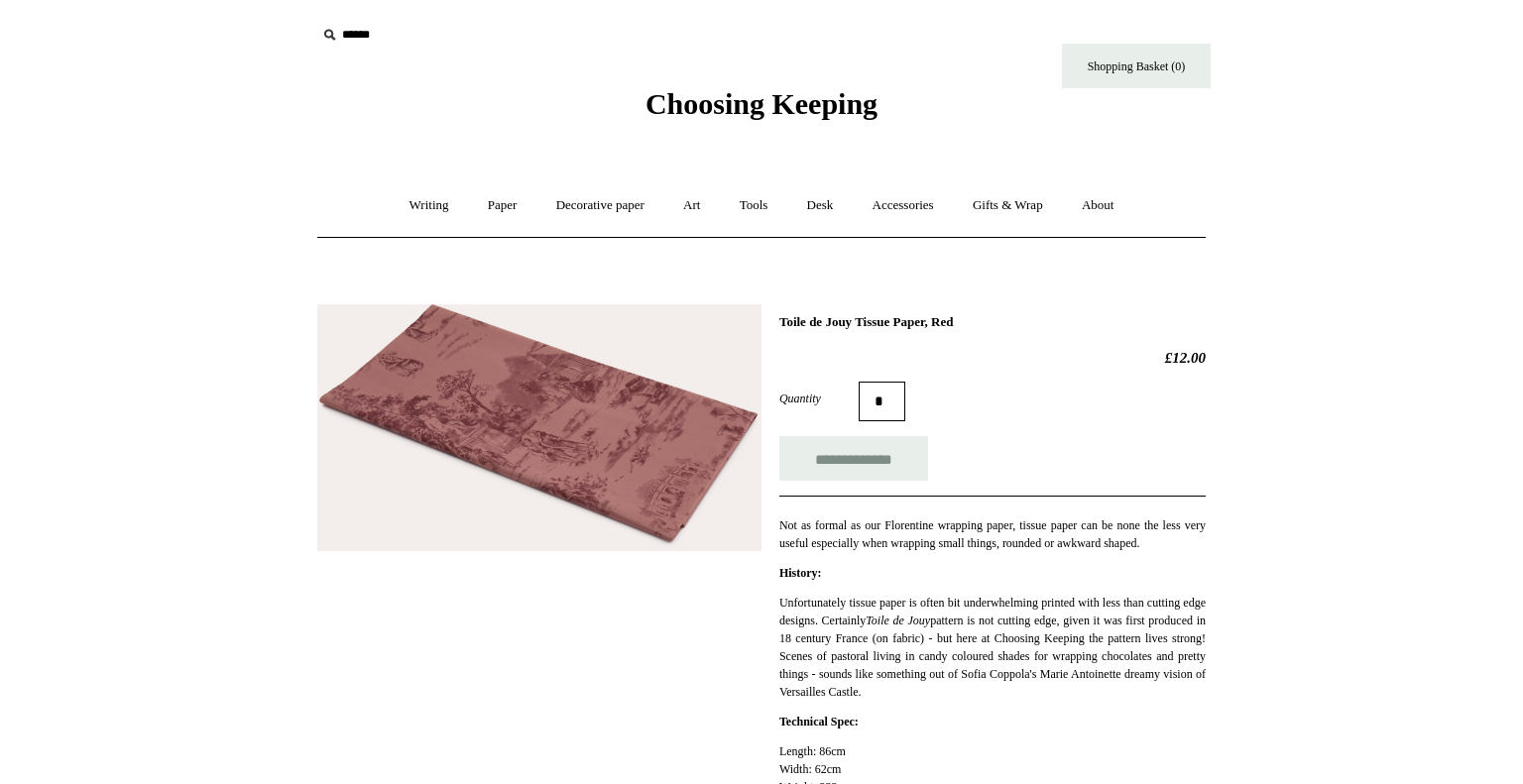 scroll, scrollTop: 0, scrollLeft: 0, axis: both 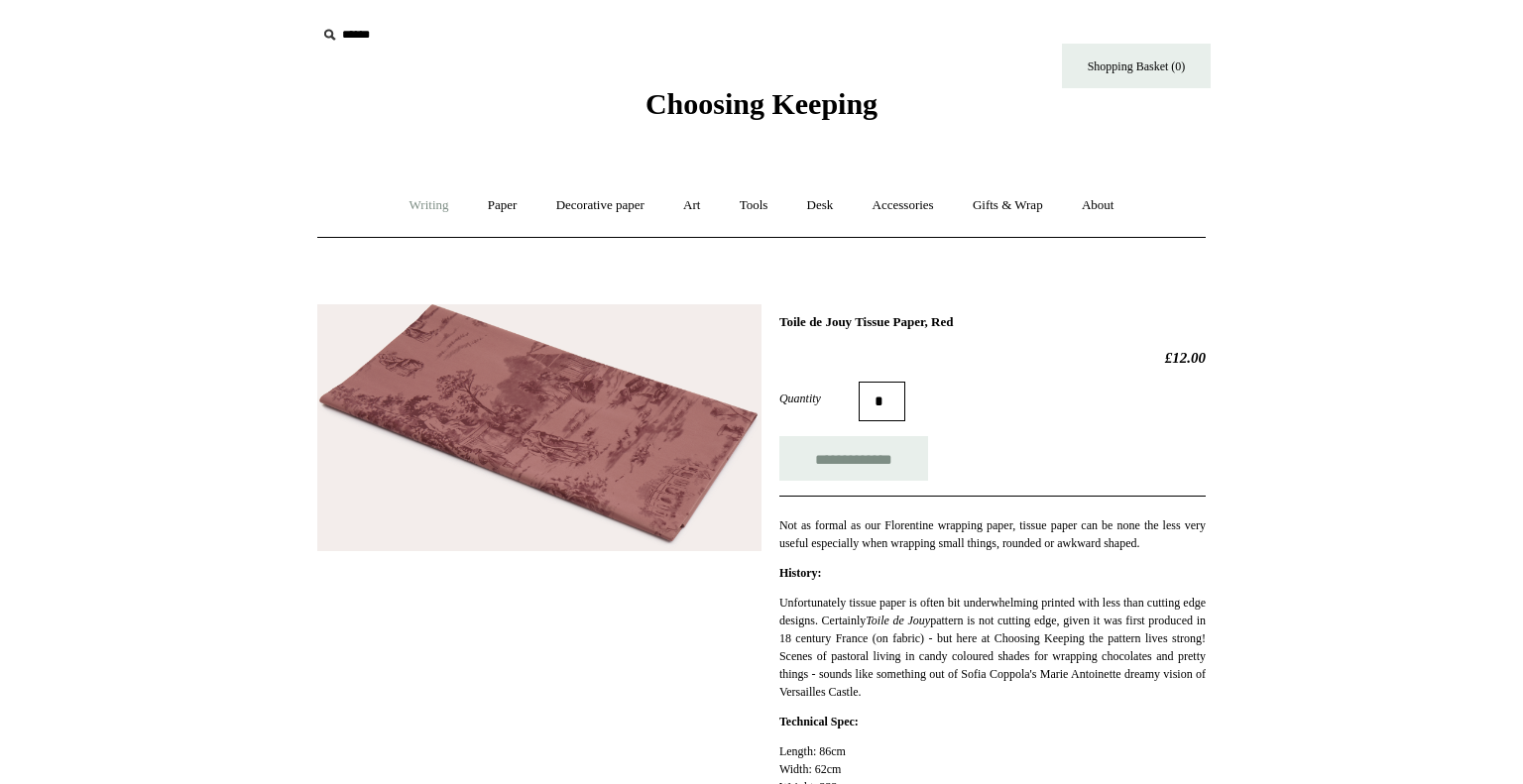 click on "Writing +" at bounding box center (429, 205) 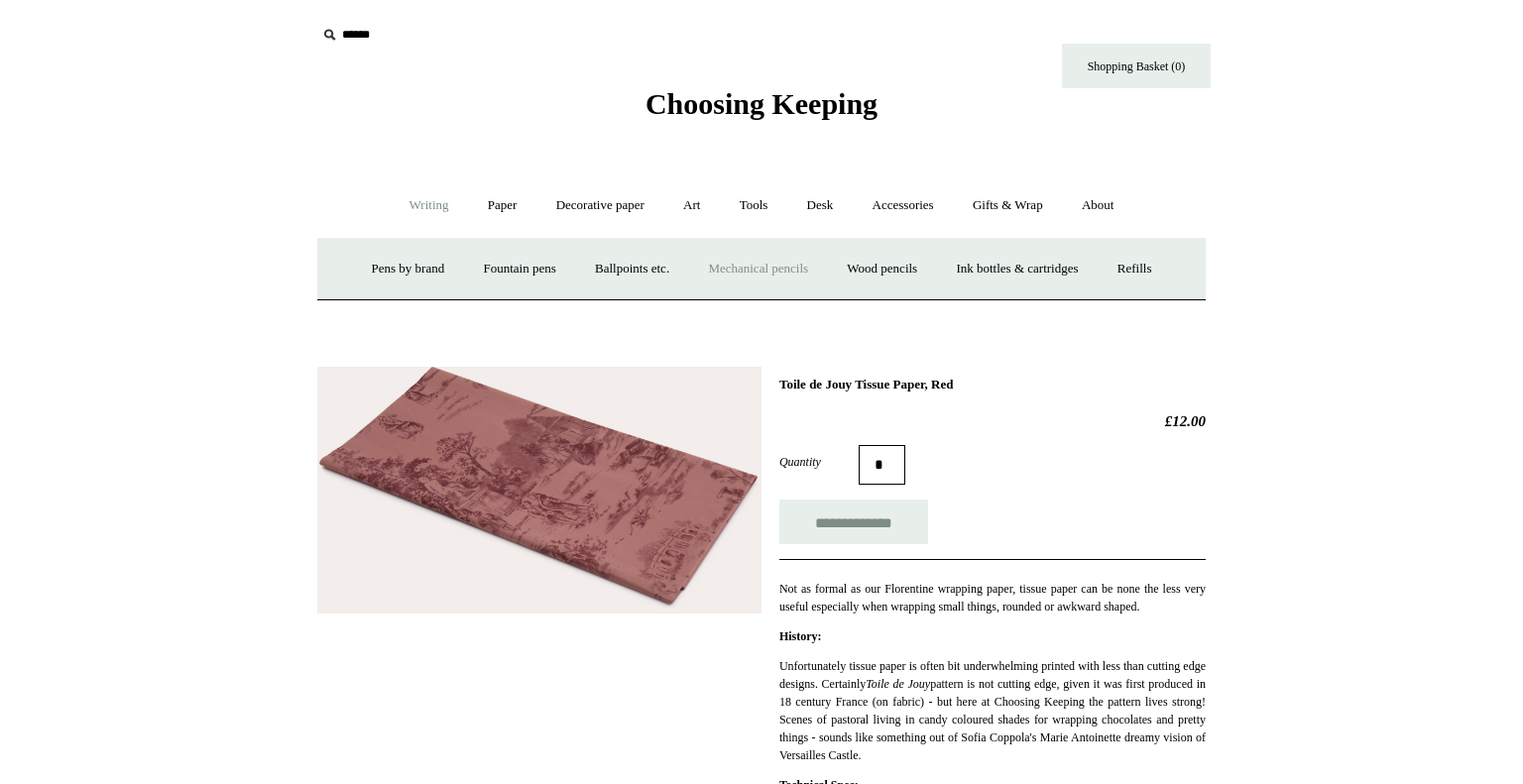 click on "Mechanical pencils +" at bounding box center (758, 269) 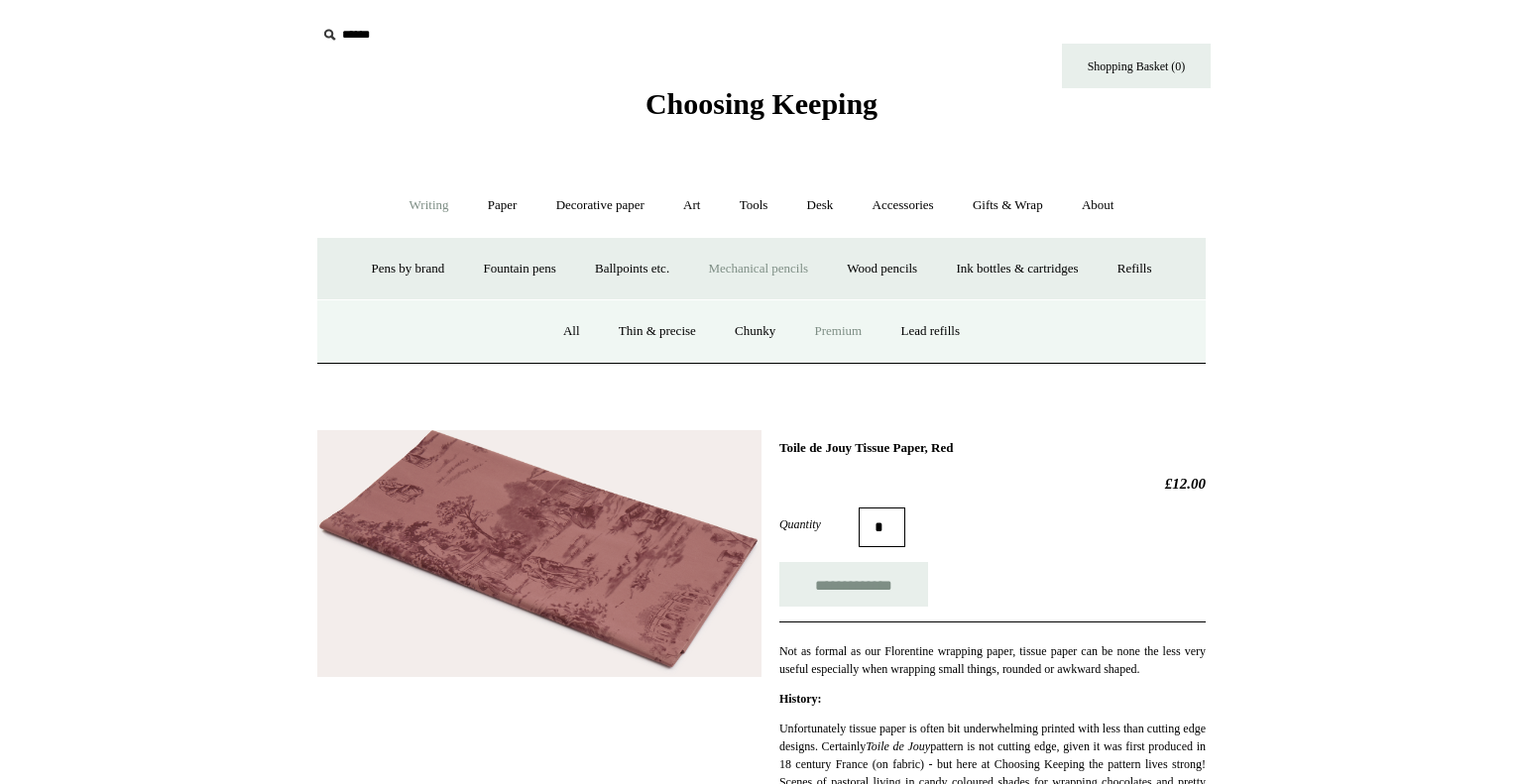 click on "Premium" at bounding box center [839, 331] 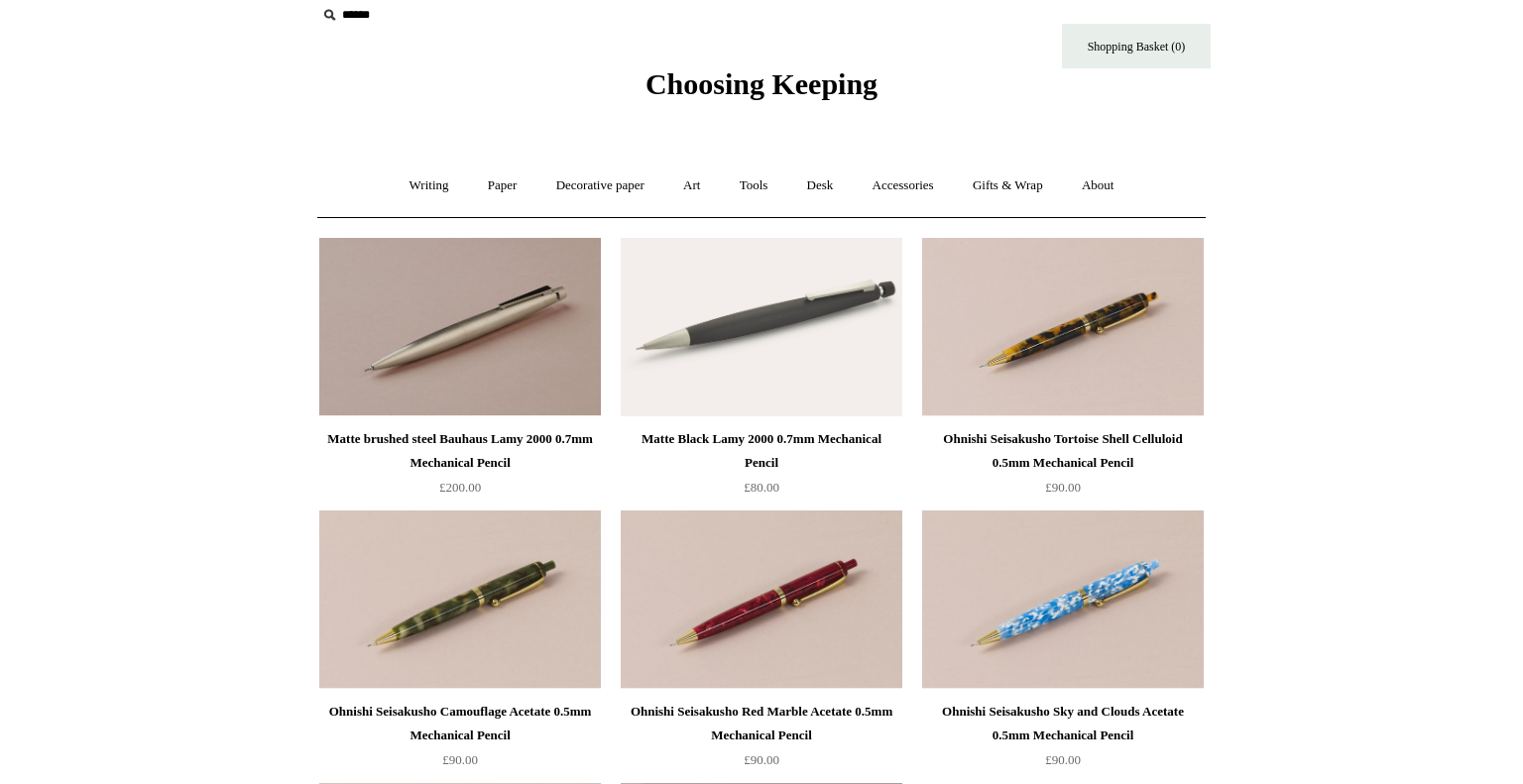 scroll, scrollTop: 0, scrollLeft: 0, axis: both 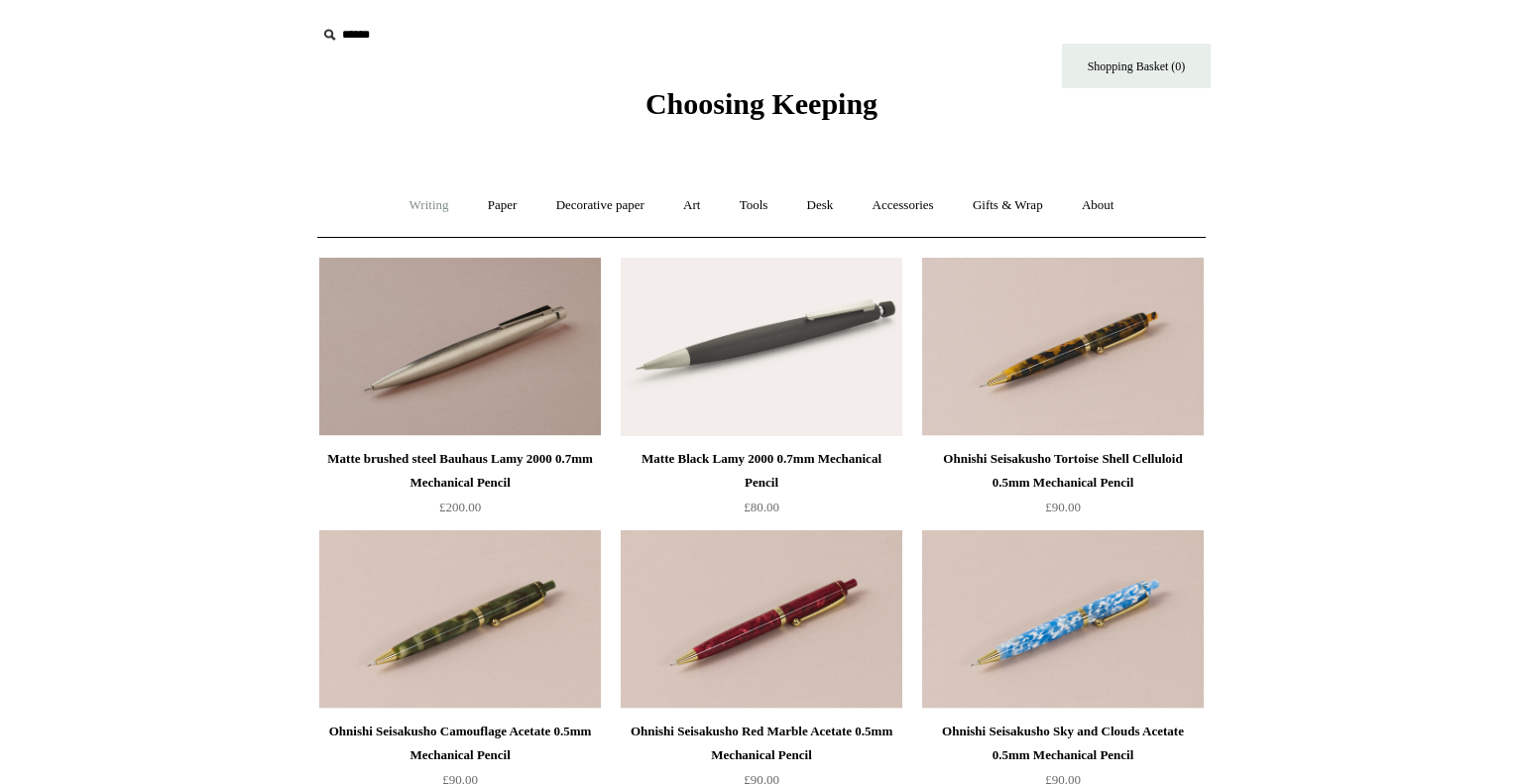 click on "Writing +" at bounding box center (429, 205) 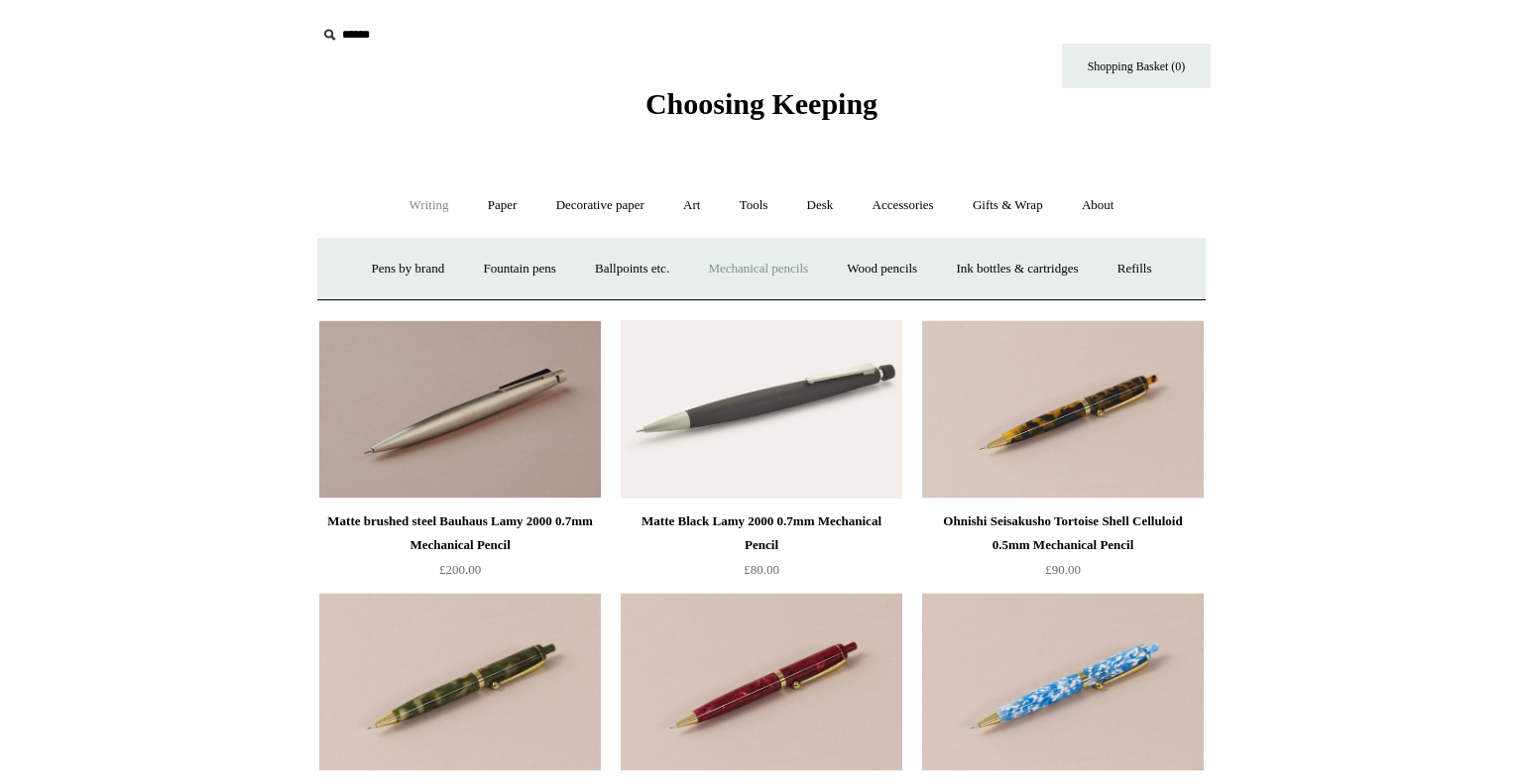 click on "Mechanical pencils +" at bounding box center (758, 269) 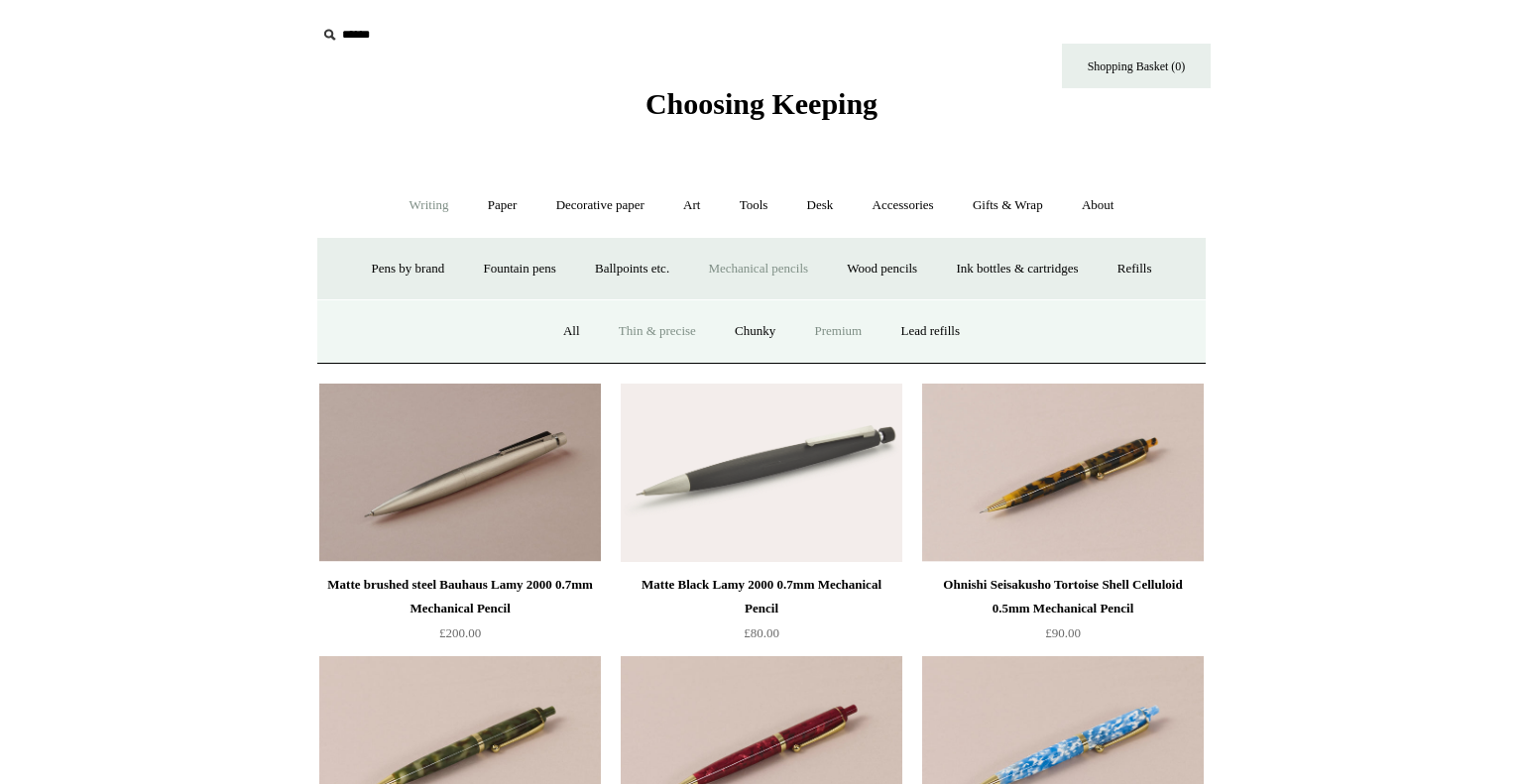 click on "Thin & precise" at bounding box center (657, 331) 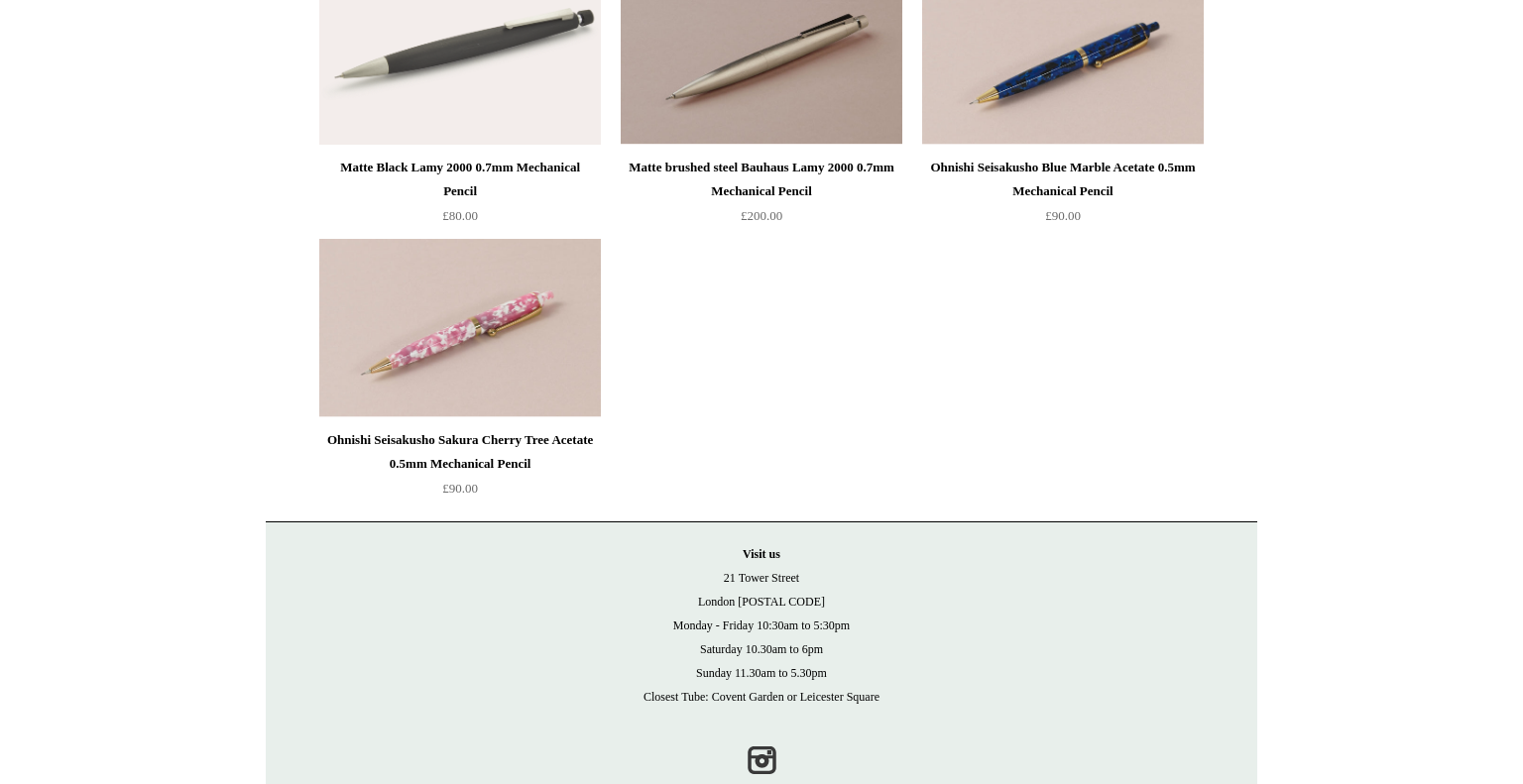 scroll, scrollTop: 1427, scrollLeft: 0, axis: vertical 